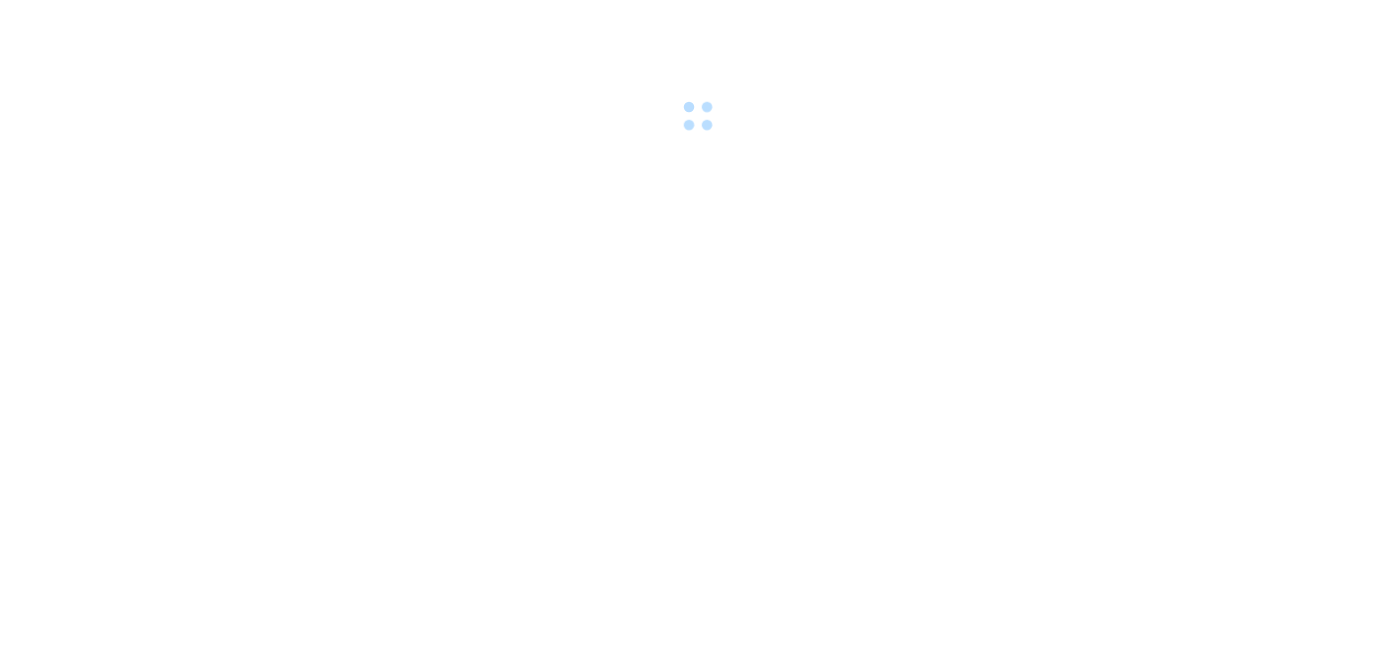 scroll, scrollTop: 0, scrollLeft: 0, axis: both 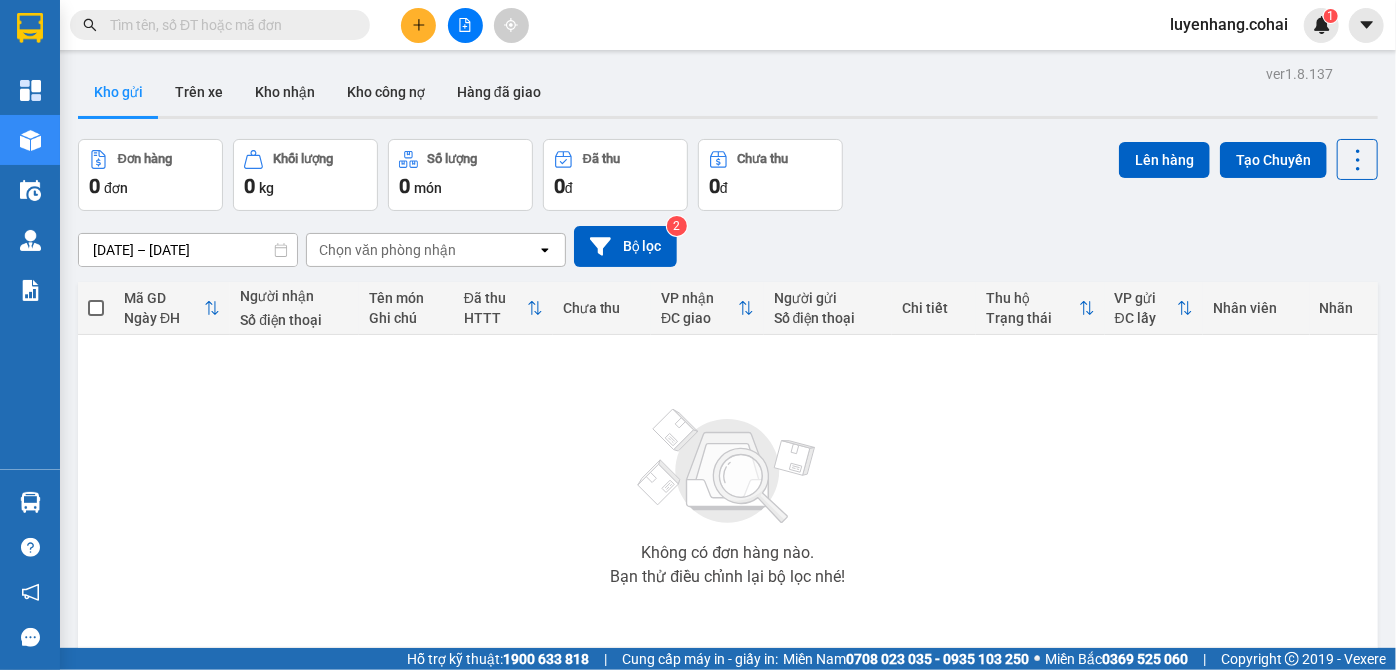 click at bounding box center [228, 25] 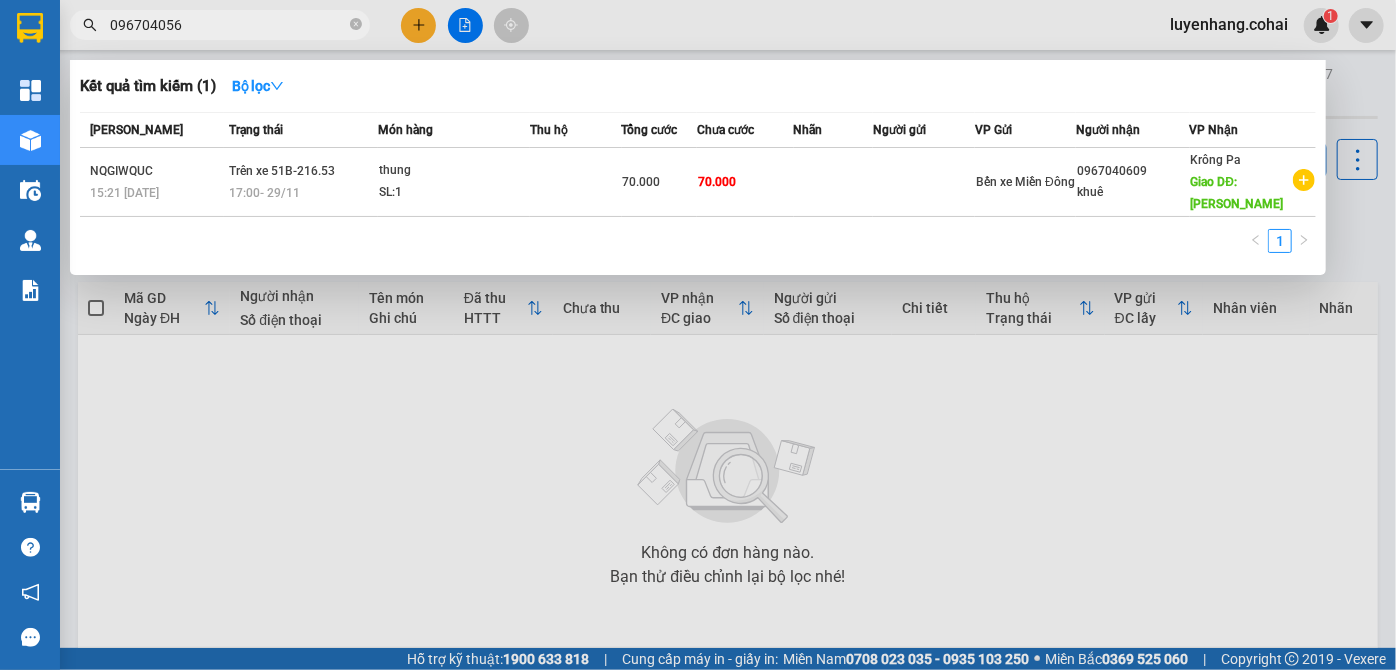 type on "0967040567" 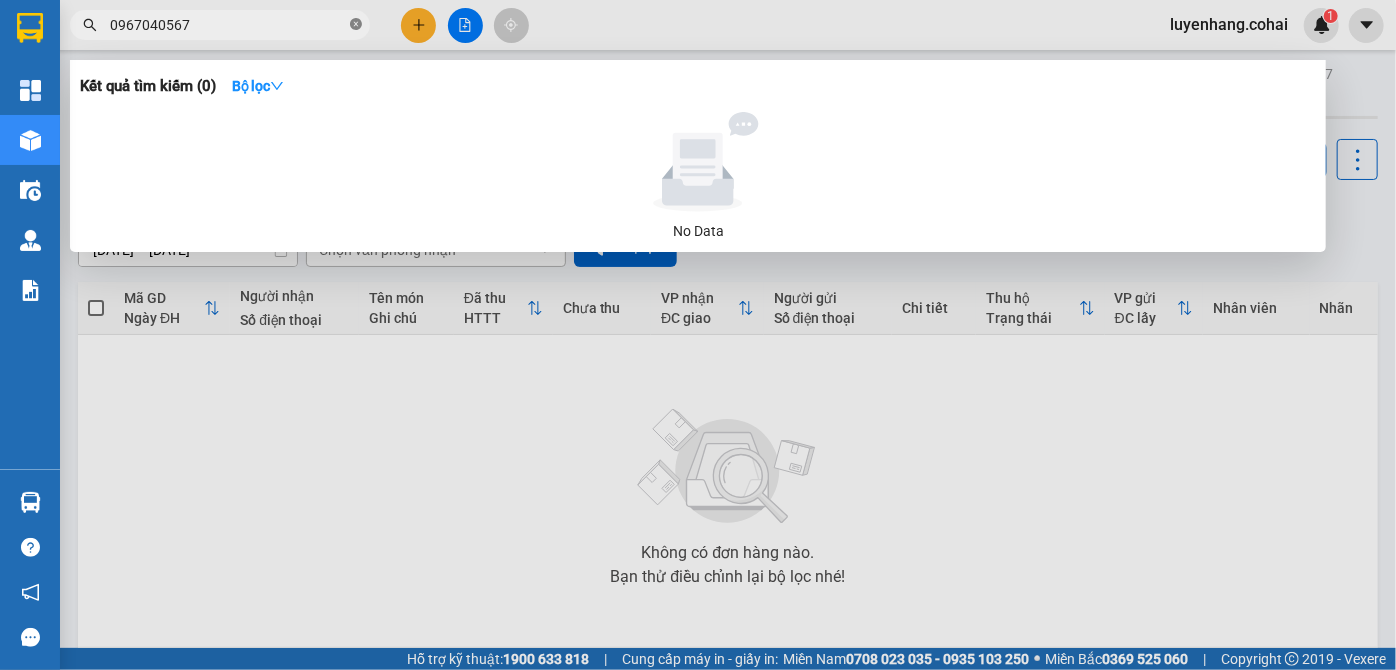 click 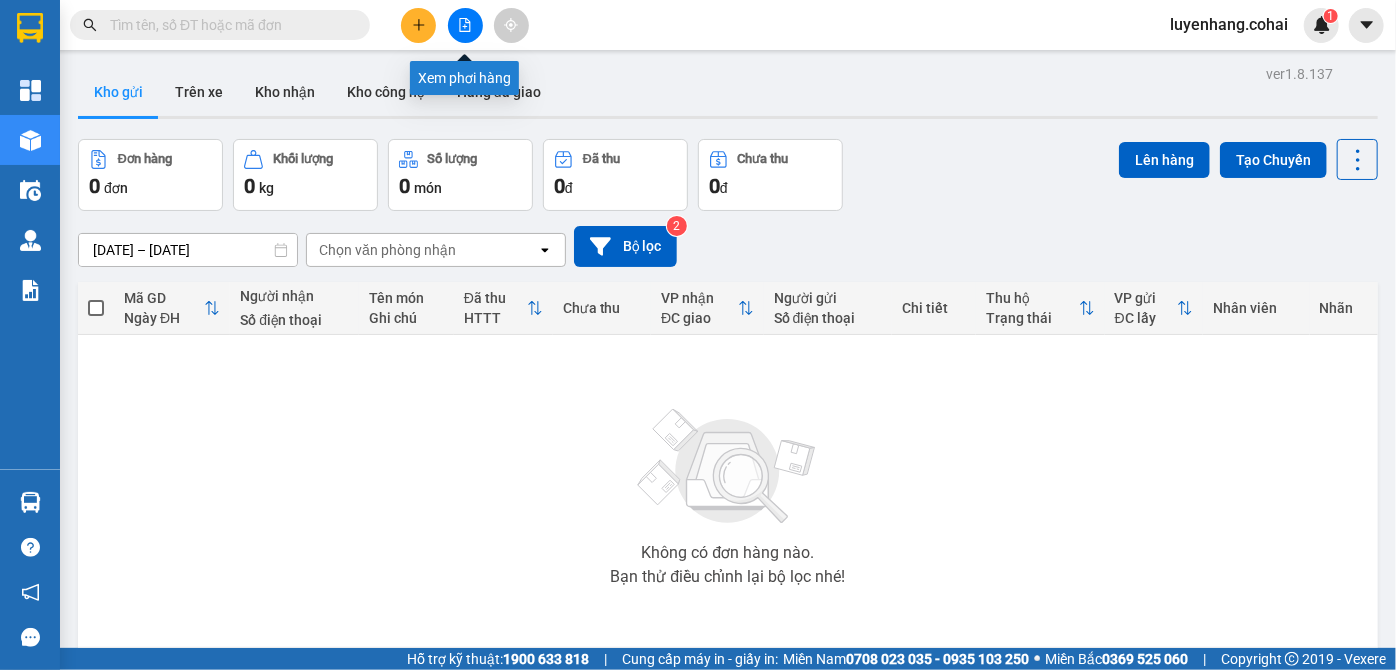 click 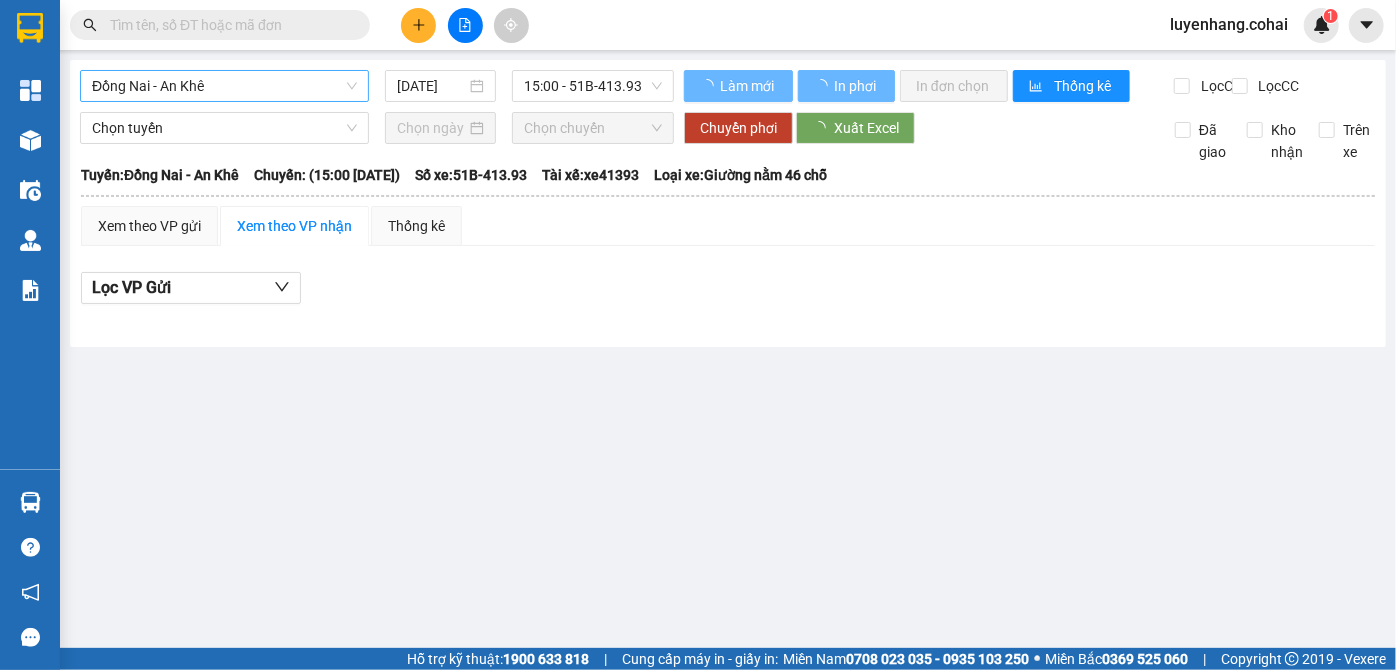 click on "Đồng Nai - An Khê" at bounding box center [224, 86] 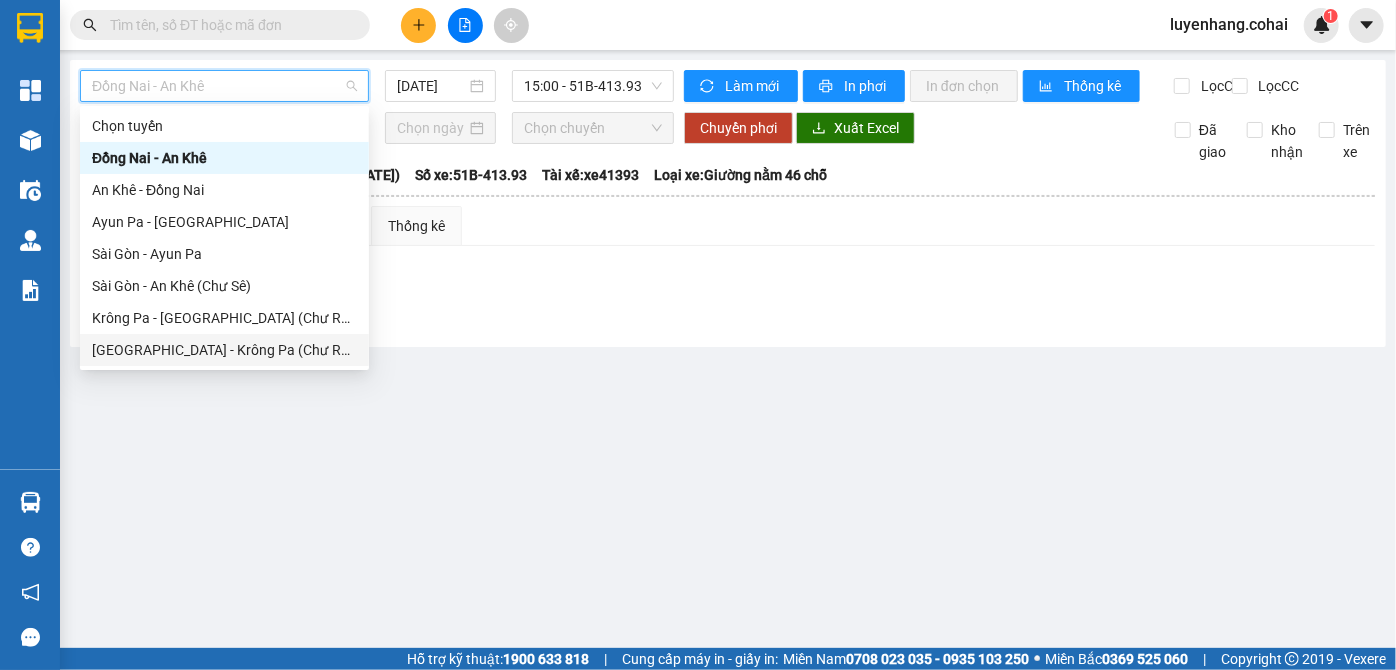 click on "[GEOGRAPHIC_DATA] - Krông Pa (Chư RCăm)" at bounding box center (224, 350) 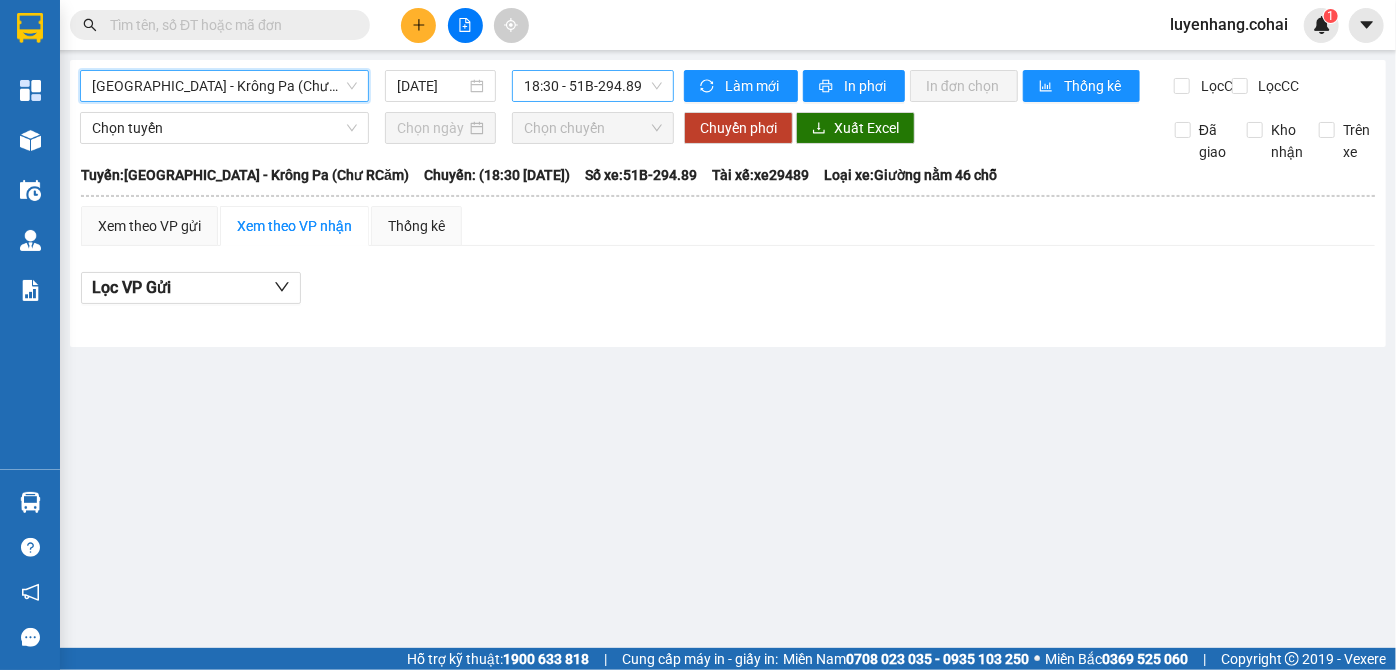 click on "18:30     - 51B-294.89" at bounding box center [593, 86] 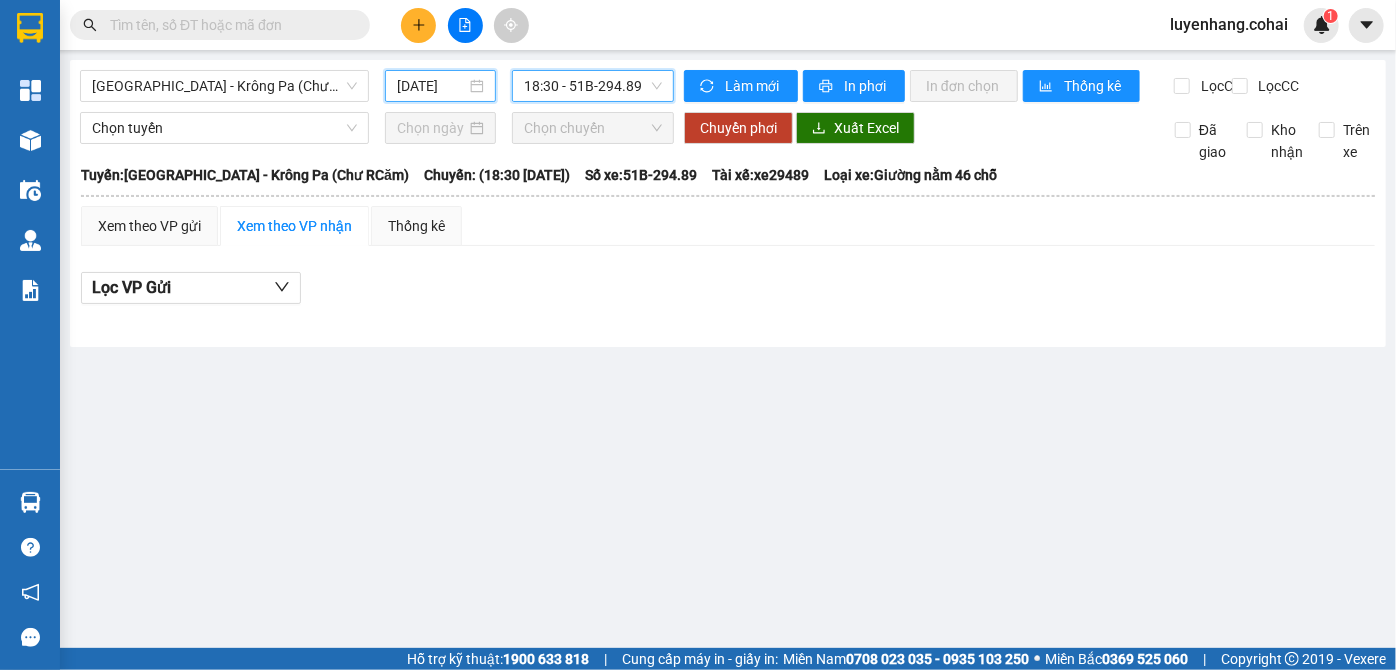click on "[DATE]" at bounding box center [431, 86] 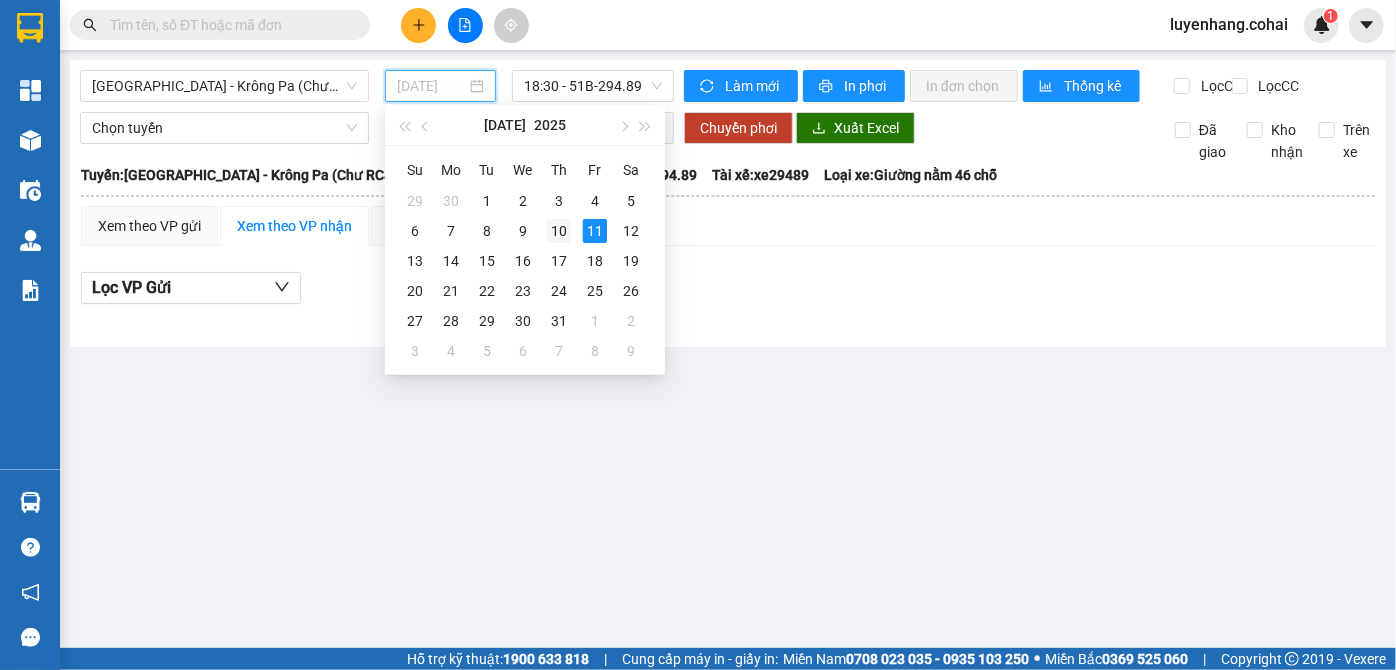 click on "10" at bounding box center [559, 231] 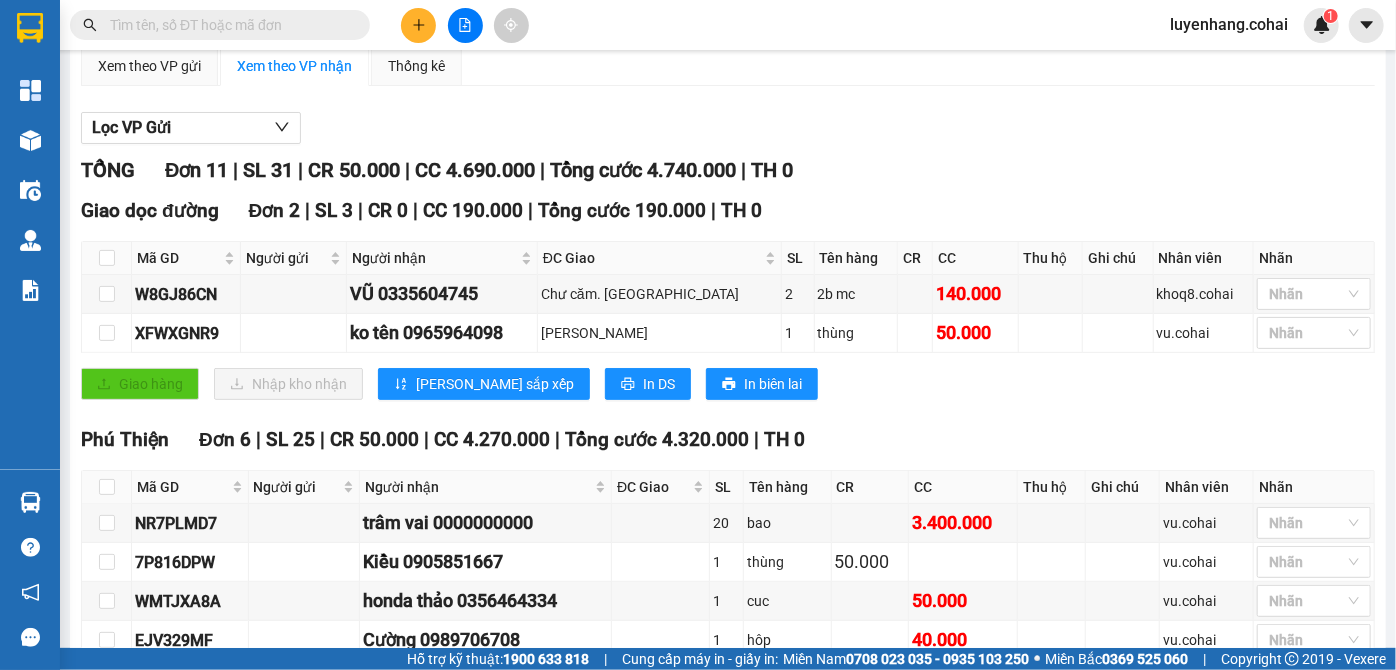 scroll, scrollTop: 181, scrollLeft: 0, axis: vertical 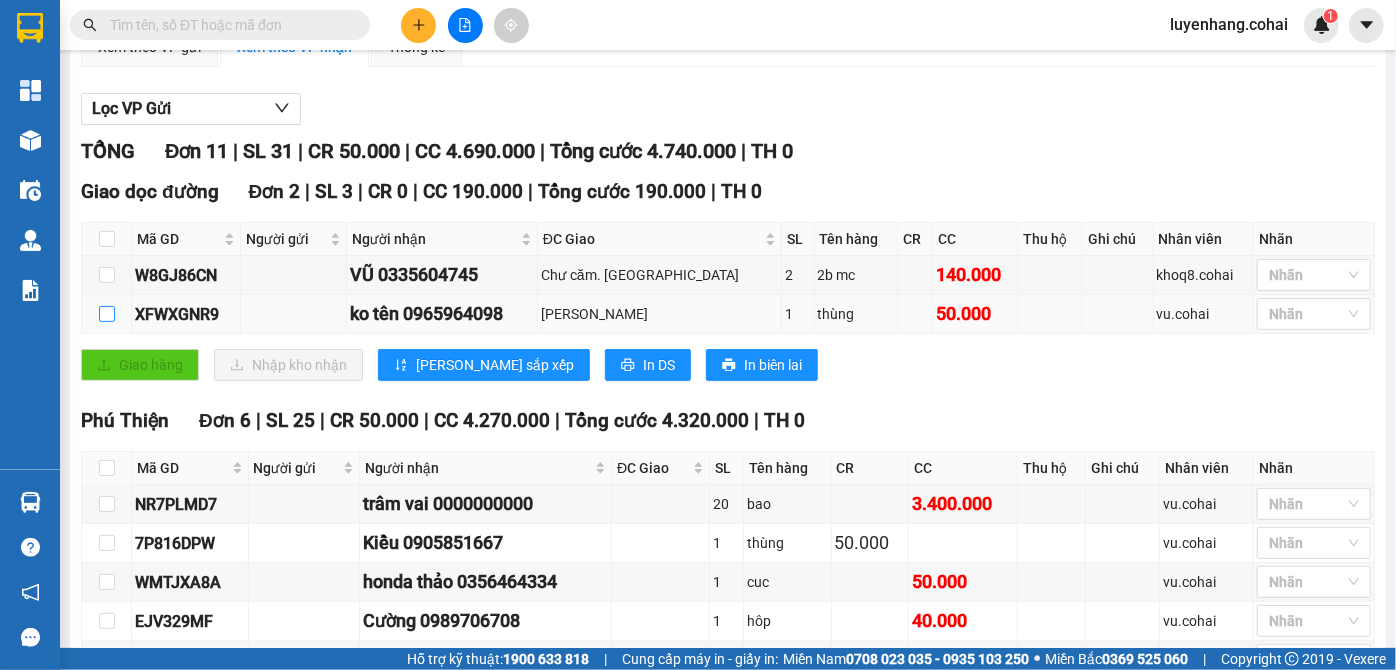 click at bounding box center [107, 314] 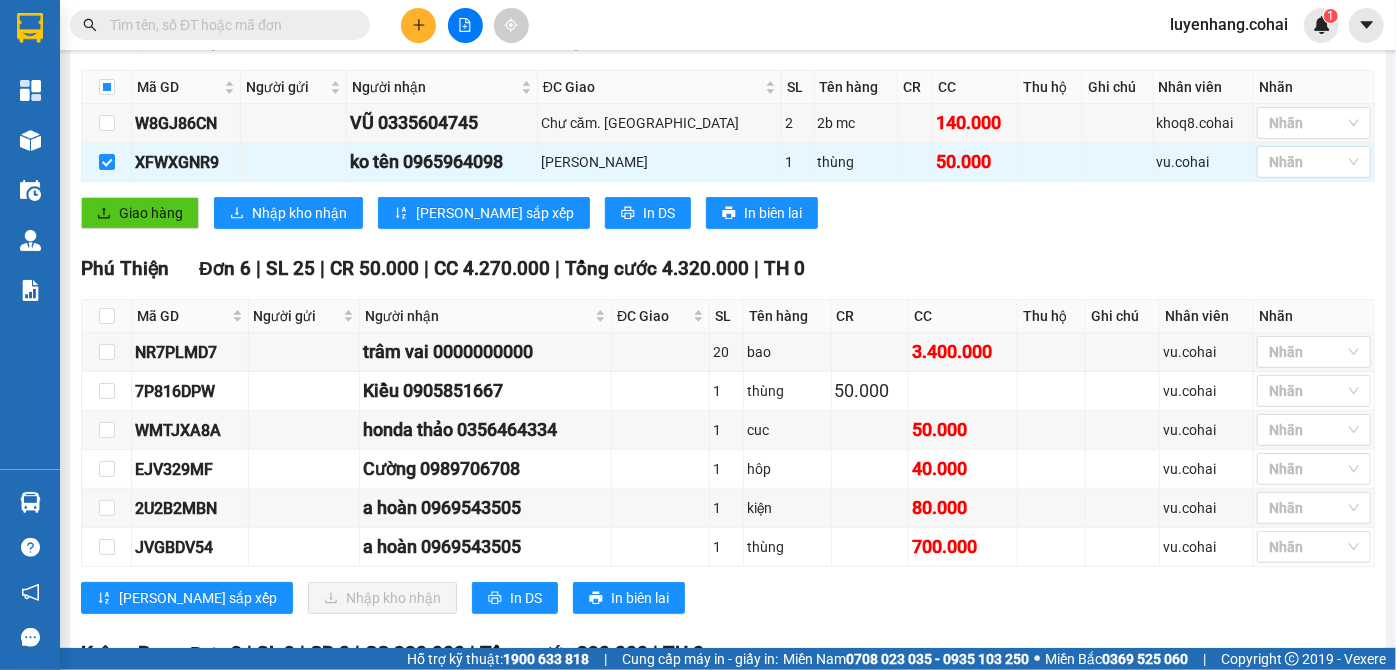 scroll, scrollTop: 363, scrollLeft: 0, axis: vertical 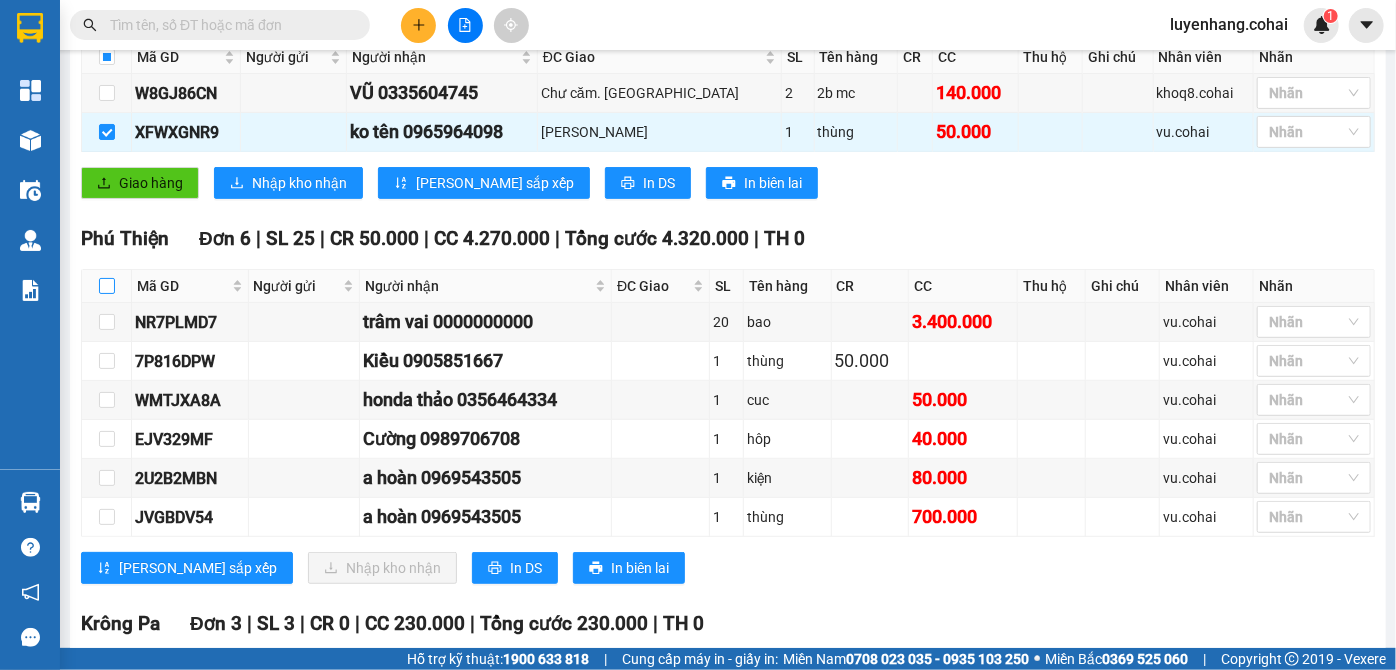 click at bounding box center [107, 286] 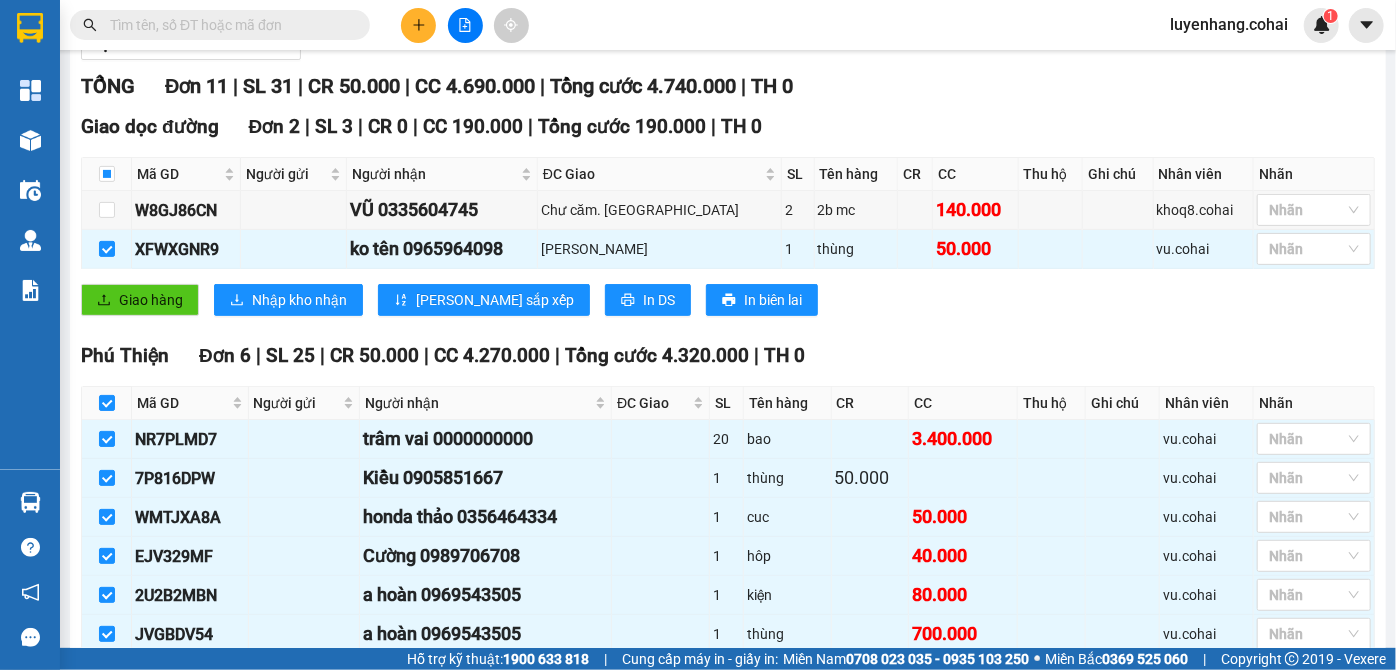 scroll, scrollTop: 0, scrollLeft: 0, axis: both 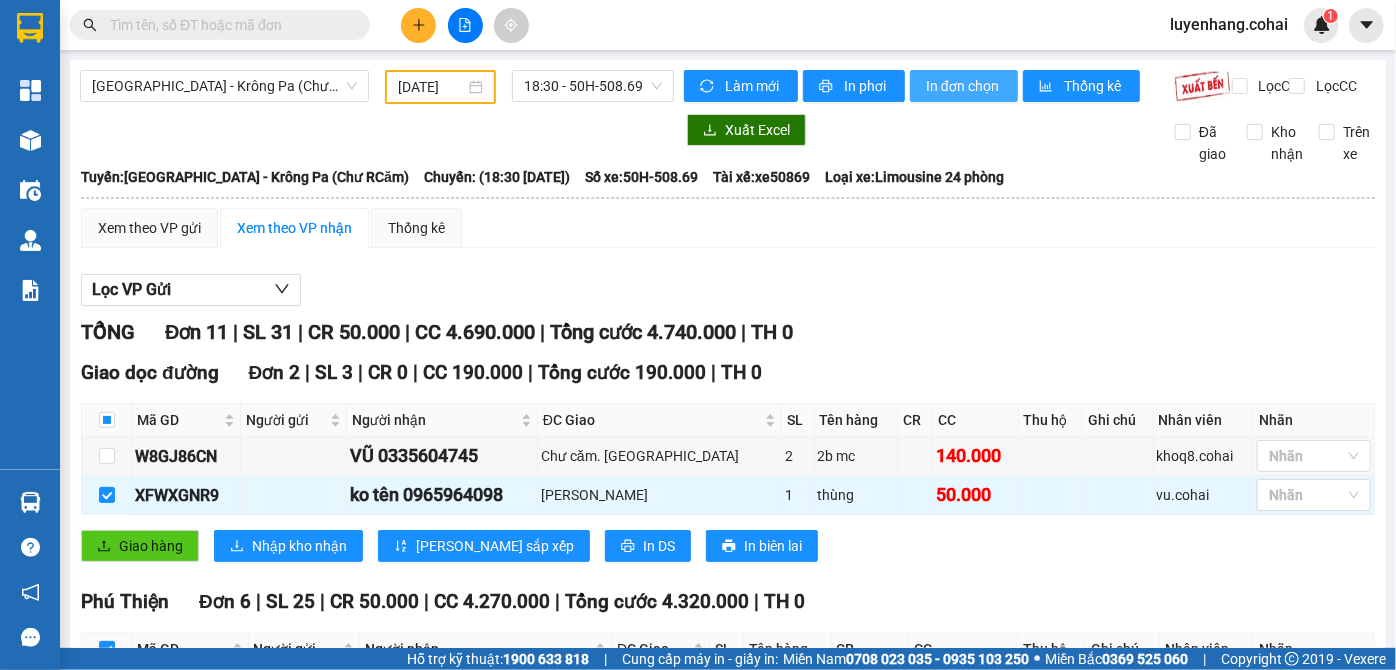 click on "In đơn chọn" at bounding box center (964, 86) 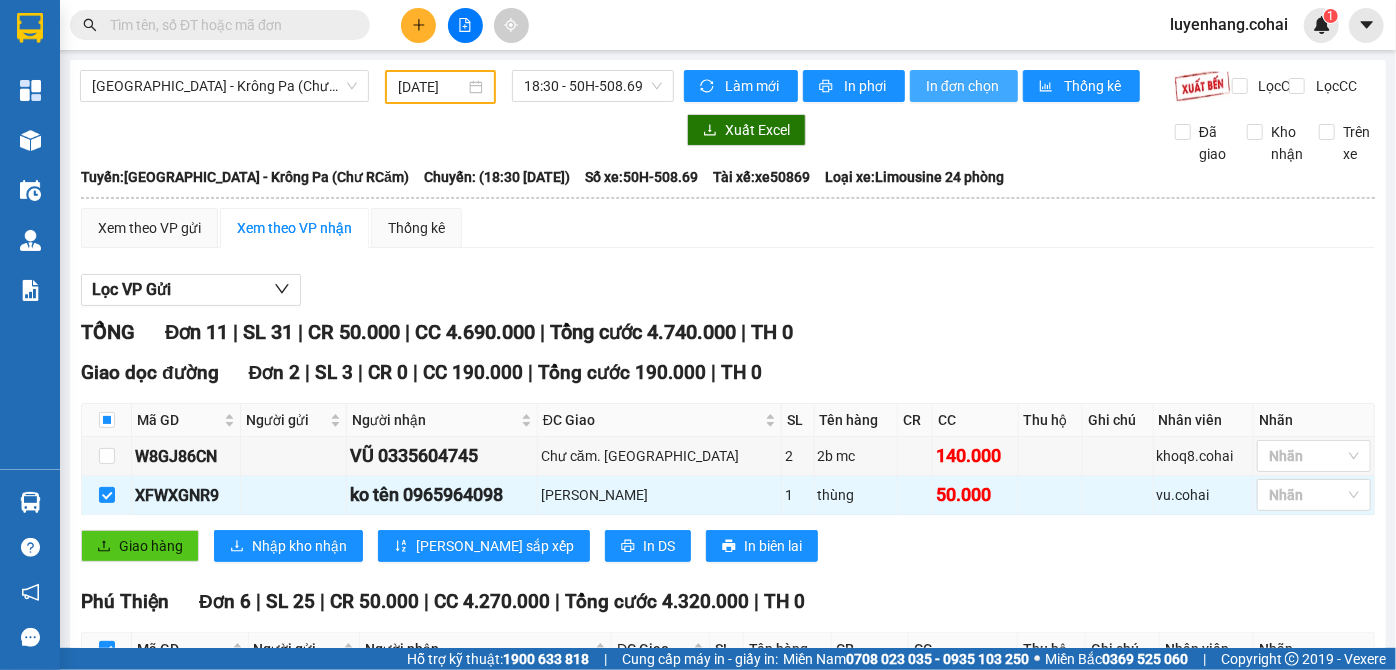 scroll, scrollTop: 0, scrollLeft: 0, axis: both 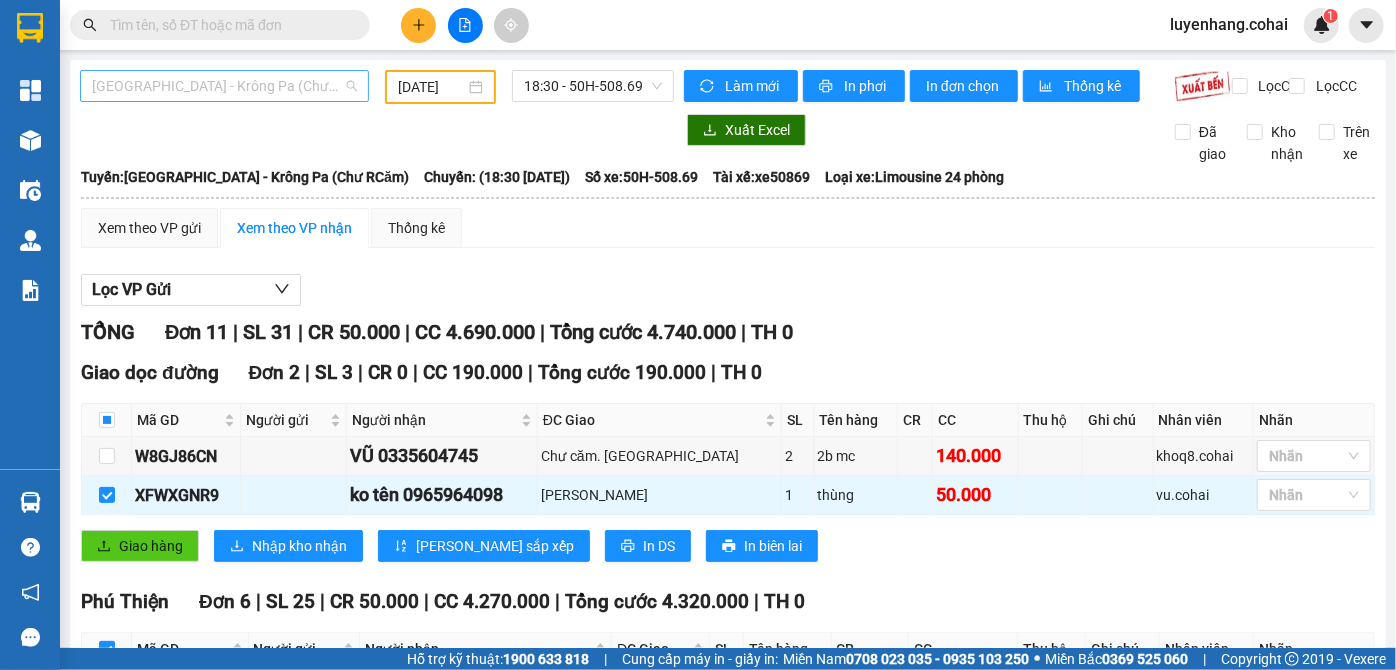 click on "[GEOGRAPHIC_DATA] - Krông Pa (Chư RCăm)" at bounding box center (224, 86) 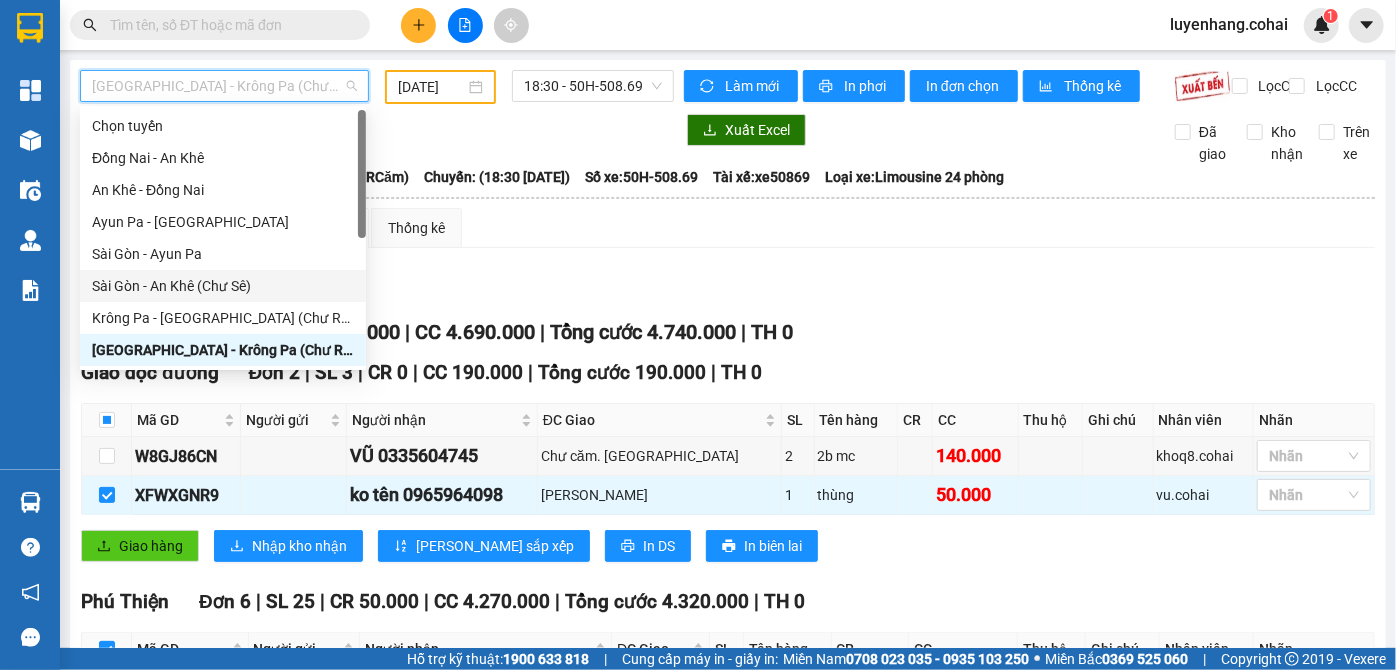 drag, startPoint x: 248, startPoint y: 293, endPoint x: 441, endPoint y: 130, distance: 252.62225 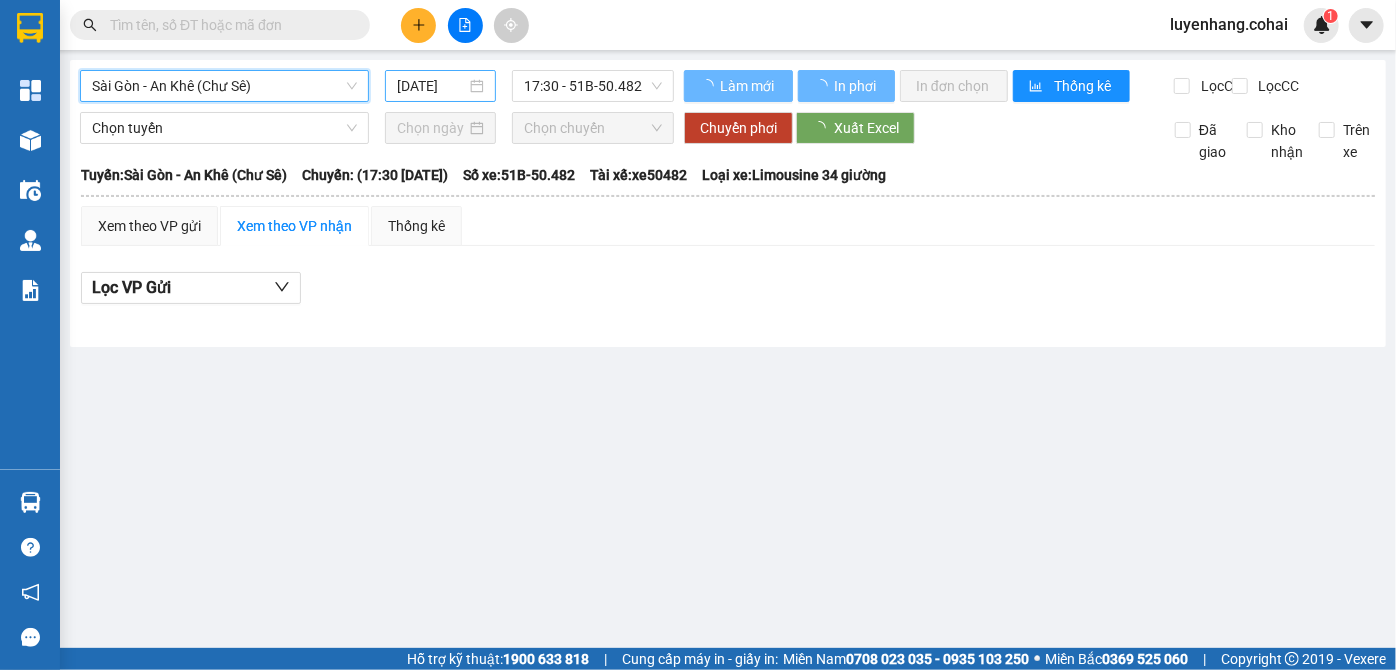 click on "[DATE]" at bounding box center (431, 86) 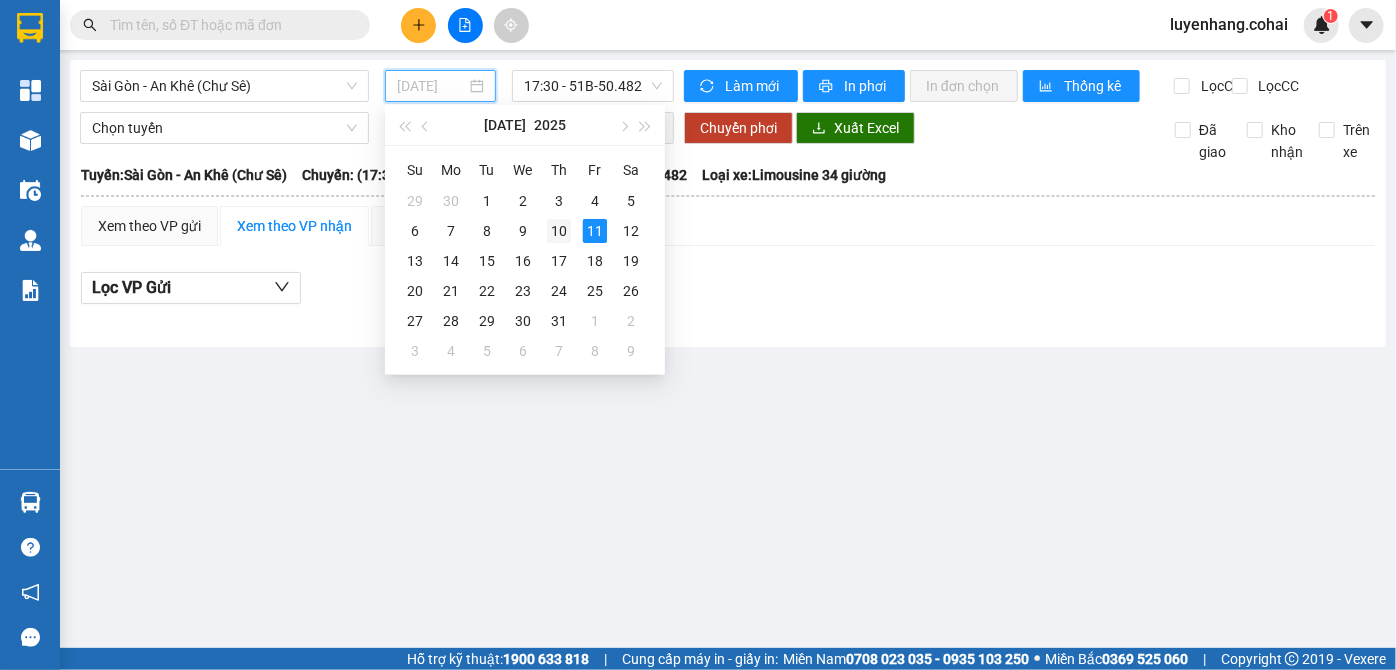 click on "10" at bounding box center [559, 231] 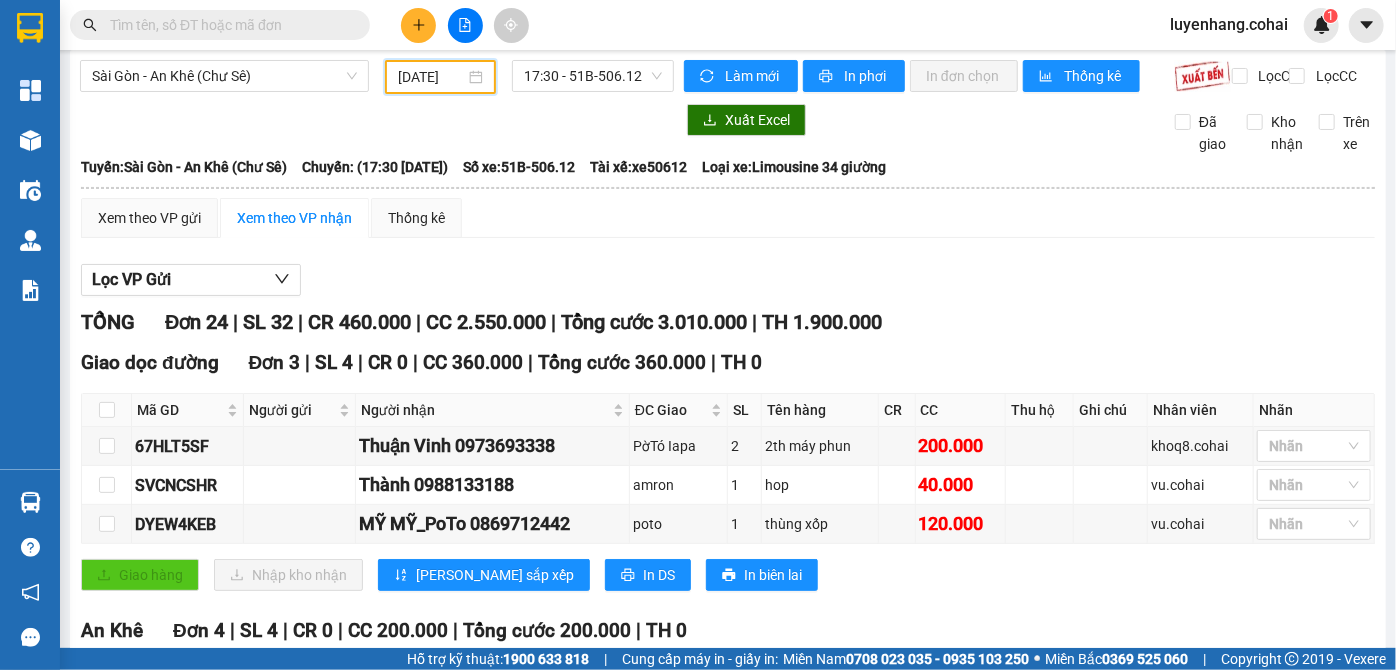 scroll, scrollTop: 0, scrollLeft: 0, axis: both 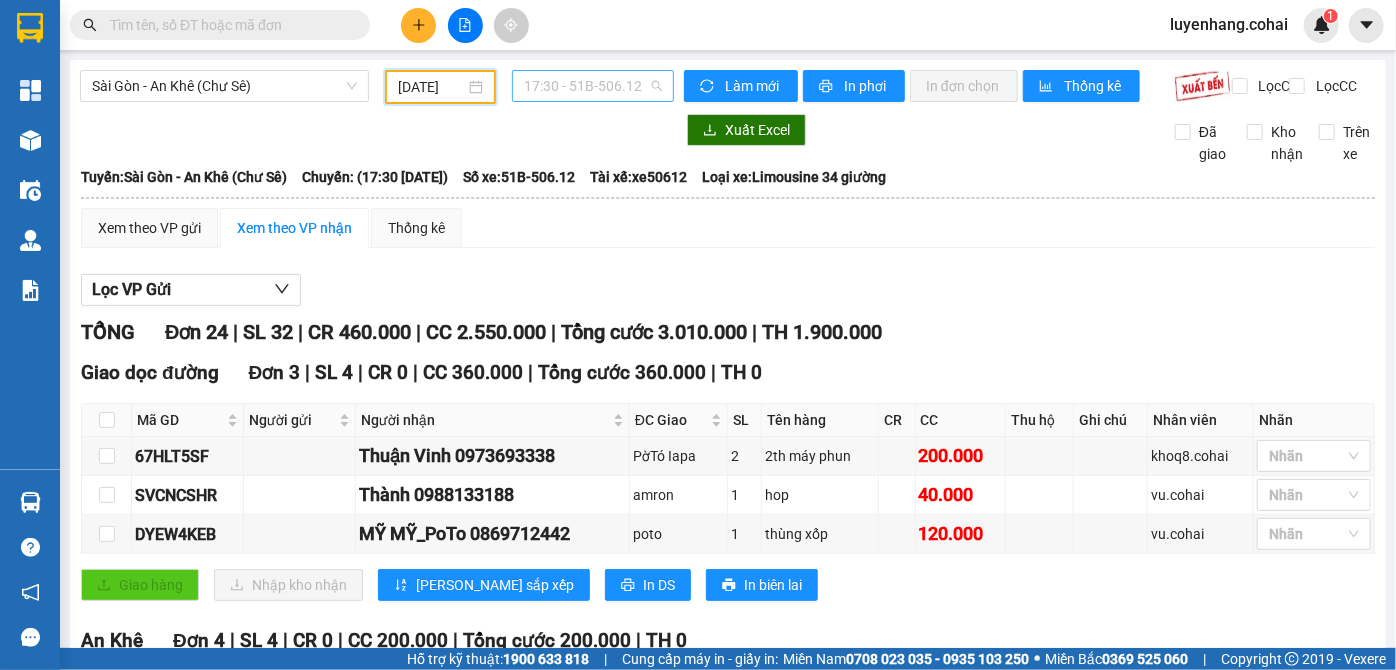 click on "17:30     - 51B-506.12" at bounding box center (593, 86) 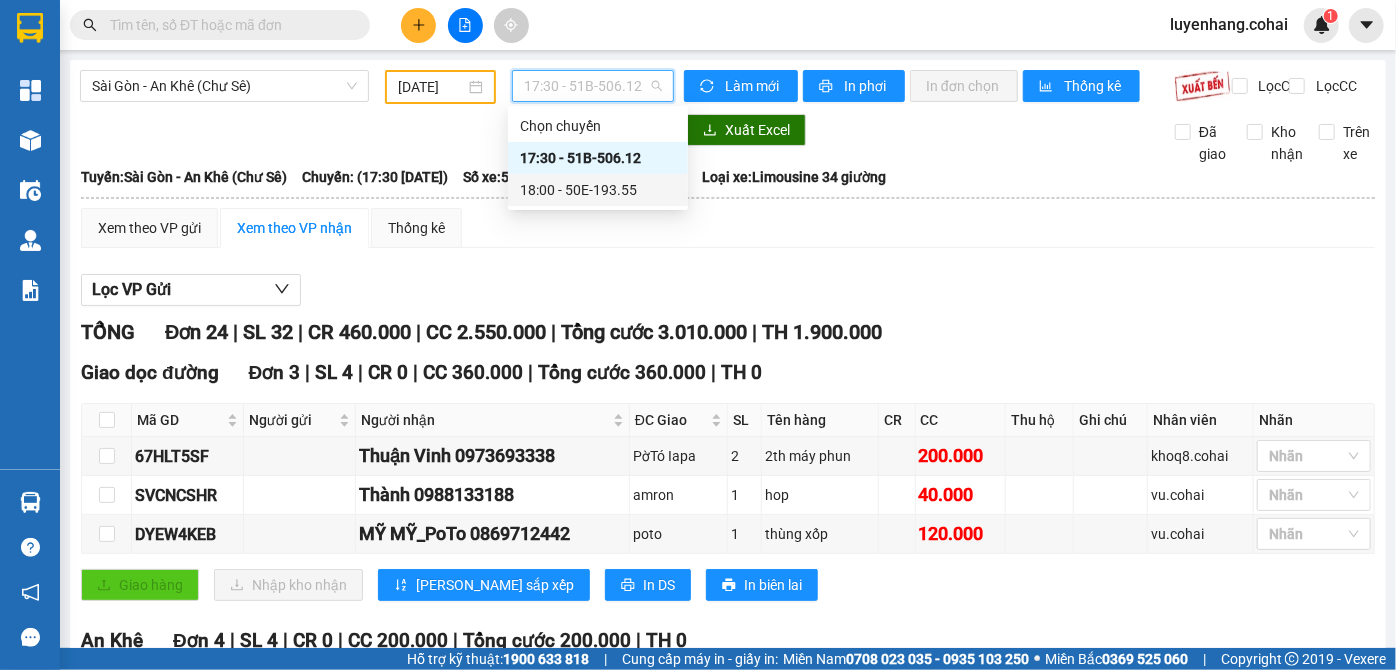 click on "18:00     - 50E-193.55" at bounding box center [598, 190] 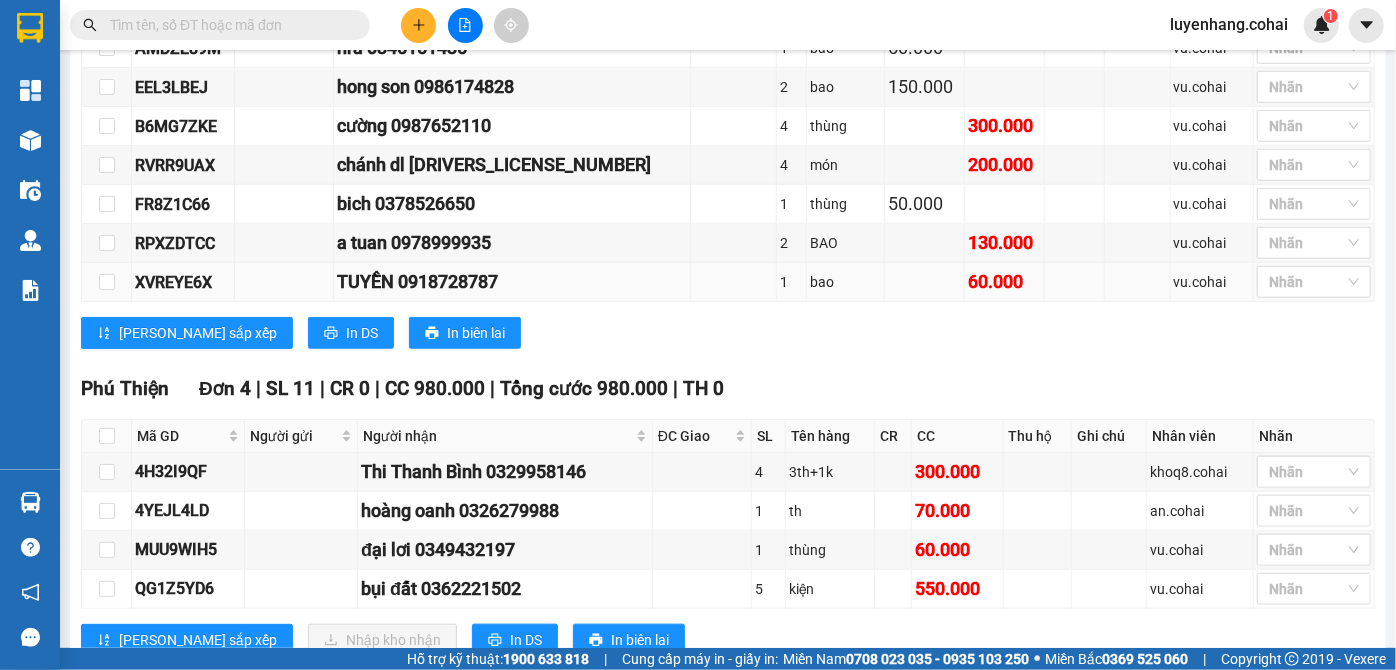 scroll, scrollTop: 854, scrollLeft: 0, axis: vertical 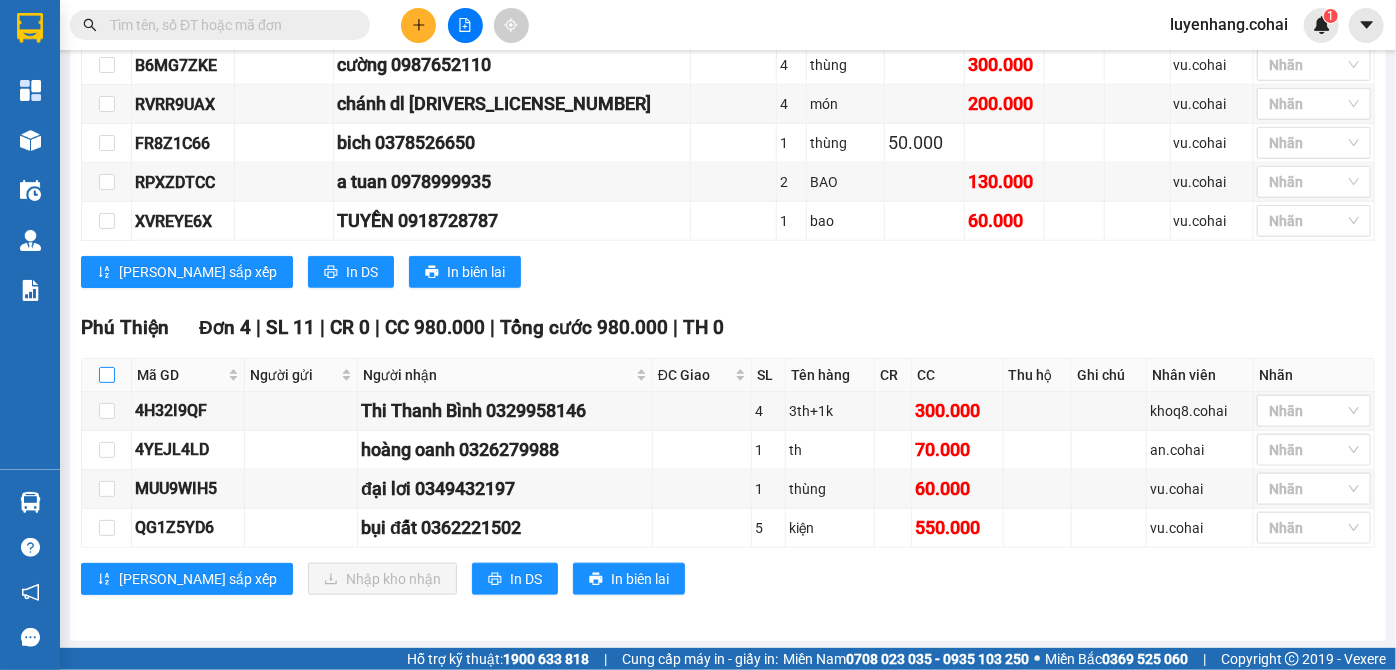 click at bounding box center [107, 375] 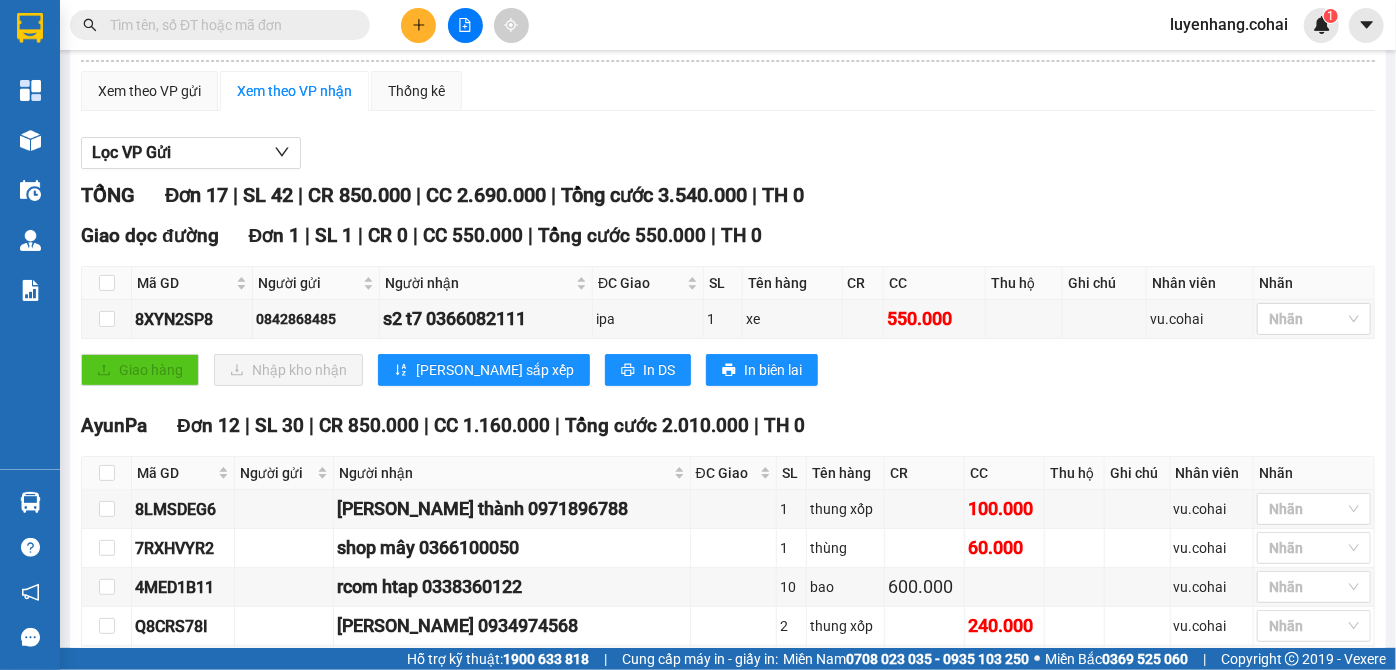 scroll, scrollTop: 0, scrollLeft: 0, axis: both 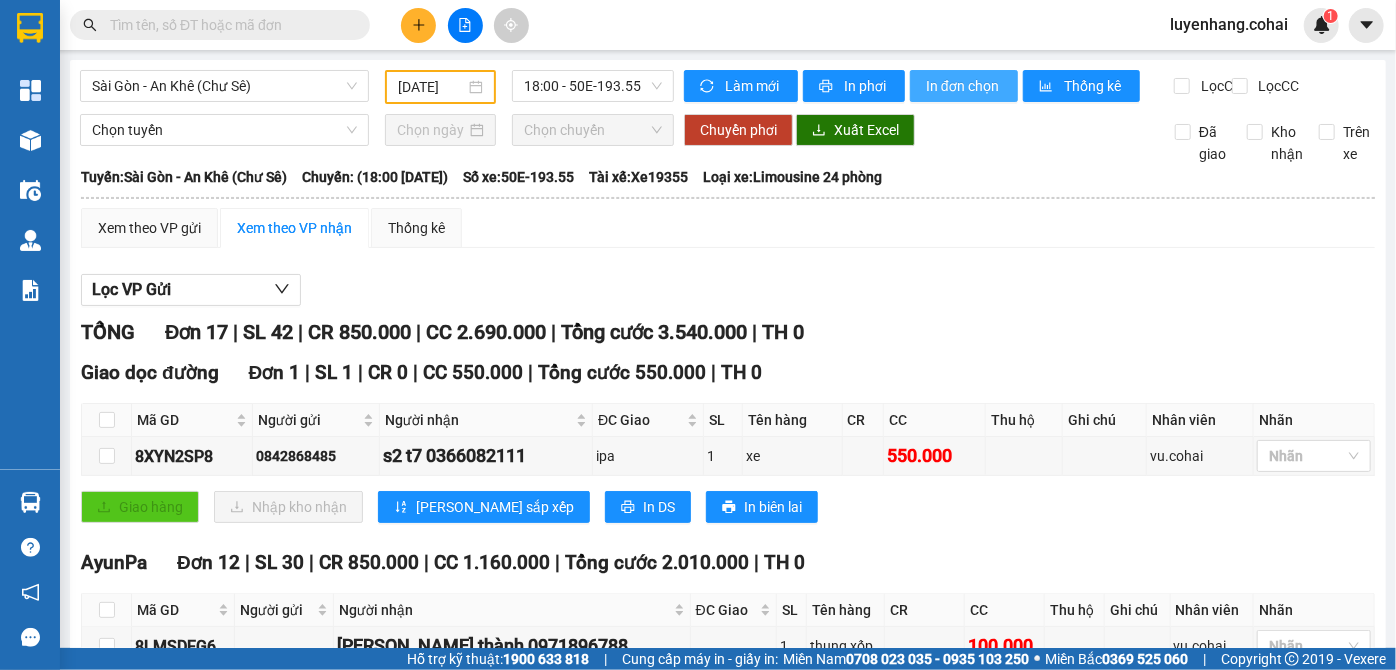 click on "In đơn chọn" at bounding box center [964, 86] 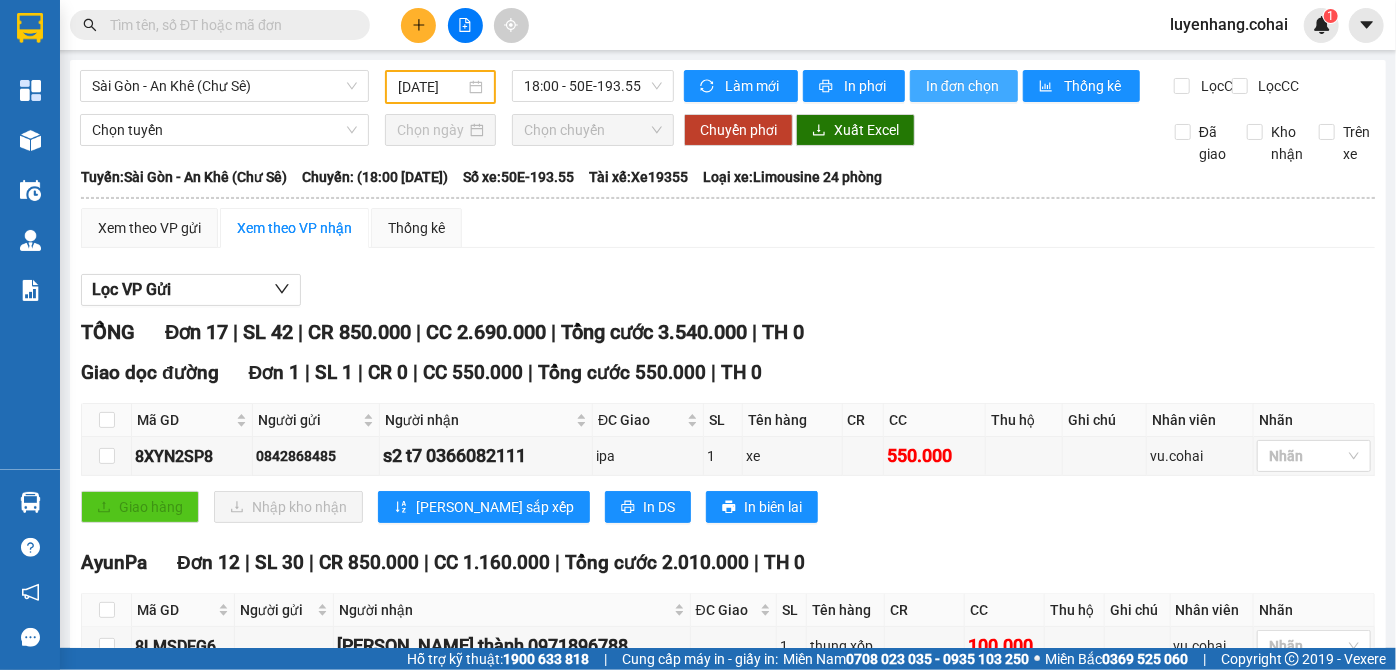 scroll, scrollTop: 0, scrollLeft: 0, axis: both 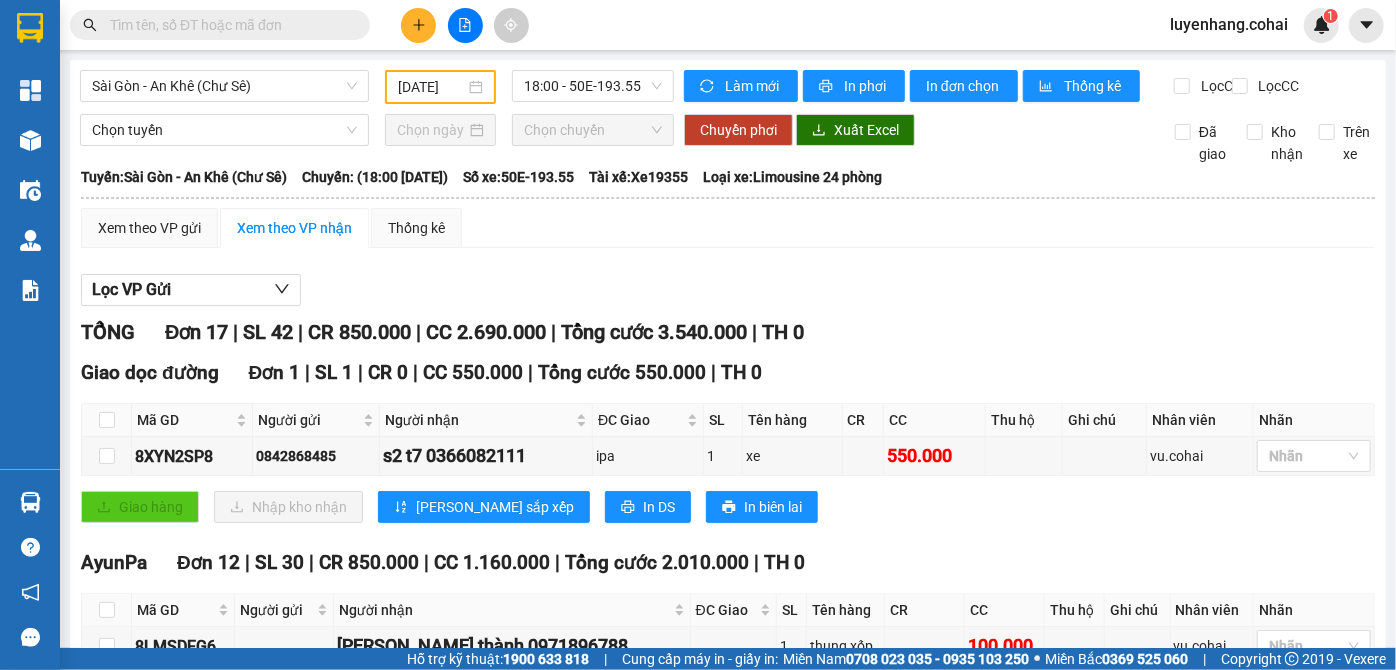 click on "Xem theo VP gửi Xem theo VP nhận Thống kê Lọc VP Gửi TỔNG Đơn   17 | SL   42 | CR   850.000 | CC   2.690.000 | Tổng cước   3.540.000 | TH   0 Giao dọc đường Đơn   1 | SL   1 | CR   0 | CC   550.000 | Tổng cước   550.000 | TH   0 Mã GD Người gửi Người nhận ĐC Giao SL Tên hàng CR CC Thu hộ Ghi chú Nhân viên Nhãn Ký nhận                             8XYN2SP8  0842868485 s2 t7 0366082111 ipa 1 xe 550.000 vu.cohai   Nhãn Giao hàng Nhập kho nhận Lưu sắp xếp In DS In biên lai Cô Hai   [PHONE_NUMBER]   [GEOGRAPHIC_DATA][PERSON_NAME], Phường 8 PHƠI HÀNG [GEOGRAPHIC_DATA]  -  09:53 [DATE] Tuyến:  [GEOGRAPHIC_DATA] - [GEOGRAPHIC_DATA] ([GEOGRAPHIC_DATA]) [GEOGRAPHIC_DATA]:   (18:00 [DATE]) Tài xế:  Xe19355   Số xe:  50E-193.55   Loại xe:  Limousine 24 phòng Mã GD Người gửi Người nhận ĐC Giao SL Tên hàng CR CC Thu hộ Ghi chú Nhân viên Nhãn Ký nhận Giao dọc đường Đơn   1 | SL   1 | CR   0 | CC   550.000 | Tổng cước   550.000 | TH" at bounding box center [728, 841] 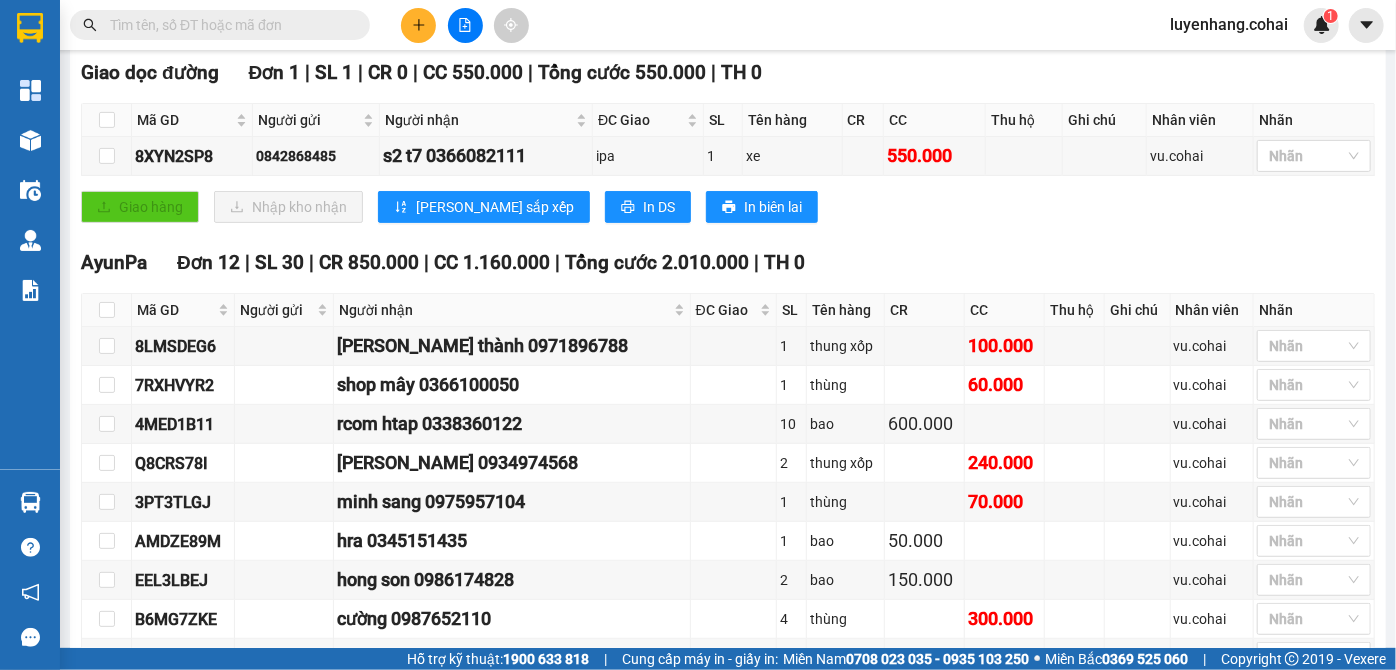 scroll, scrollTop: 127, scrollLeft: 0, axis: vertical 